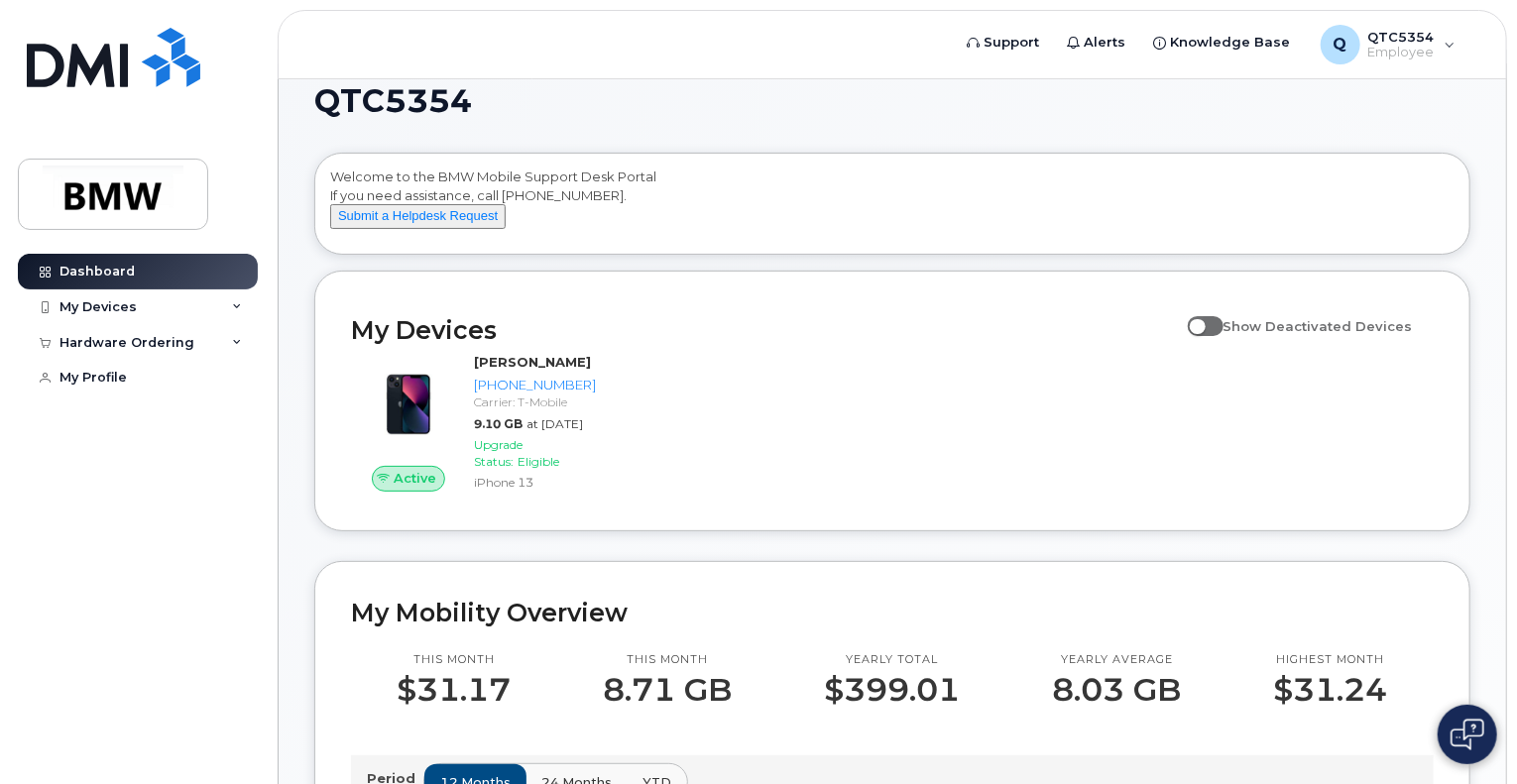 scroll, scrollTop: 0, scrollLeft: 0, axis: both 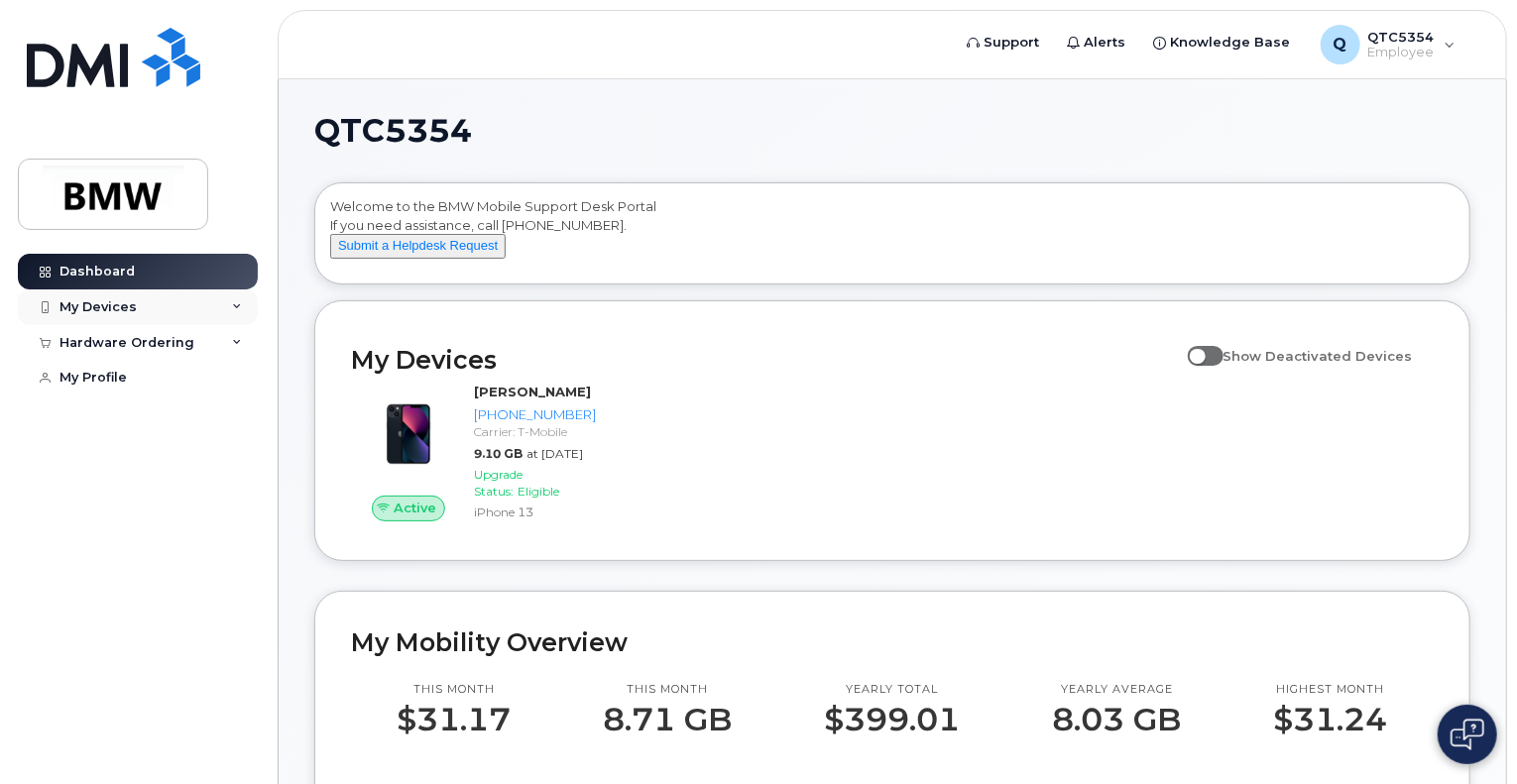 click on "My Devices" 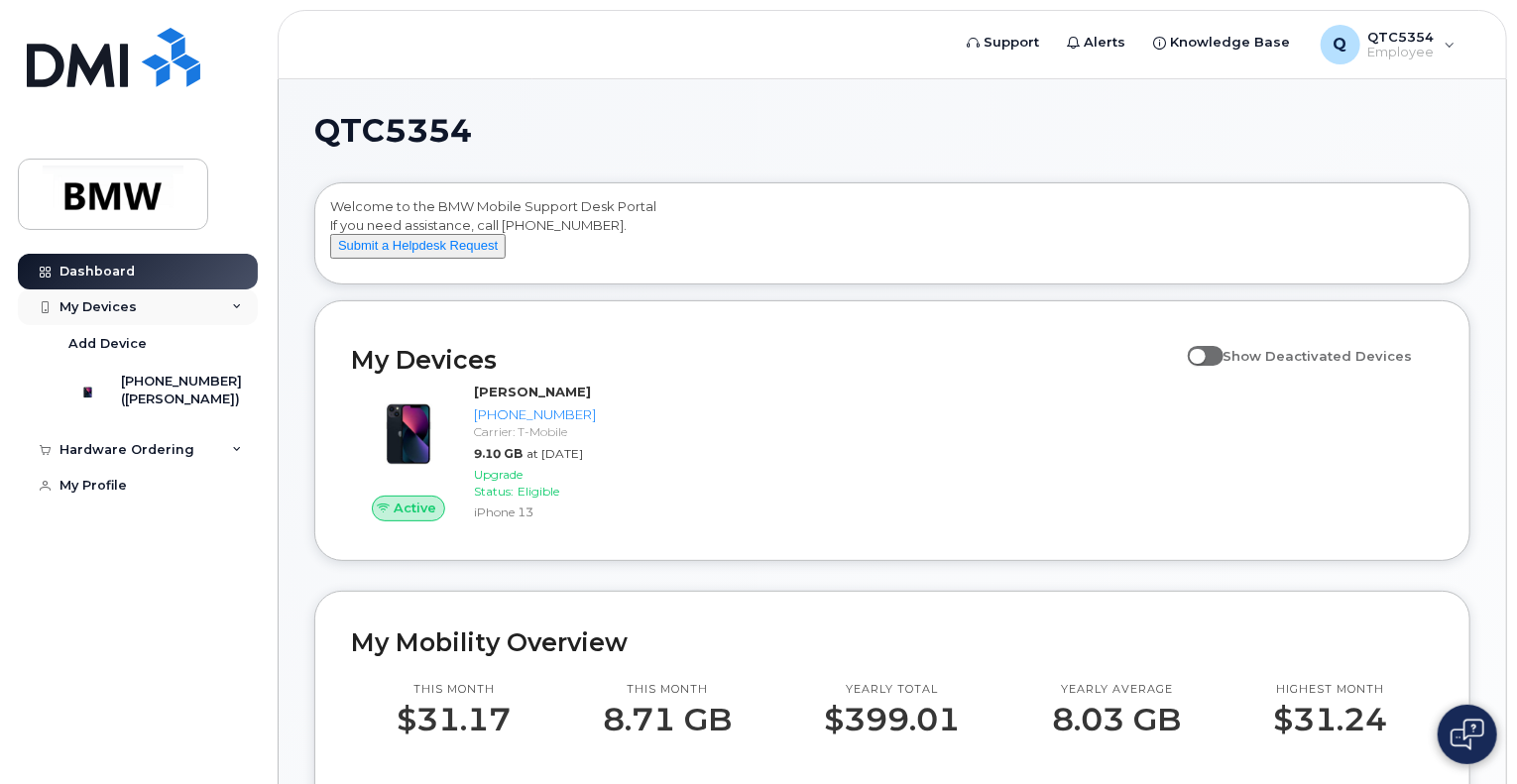 click on "My Devices" 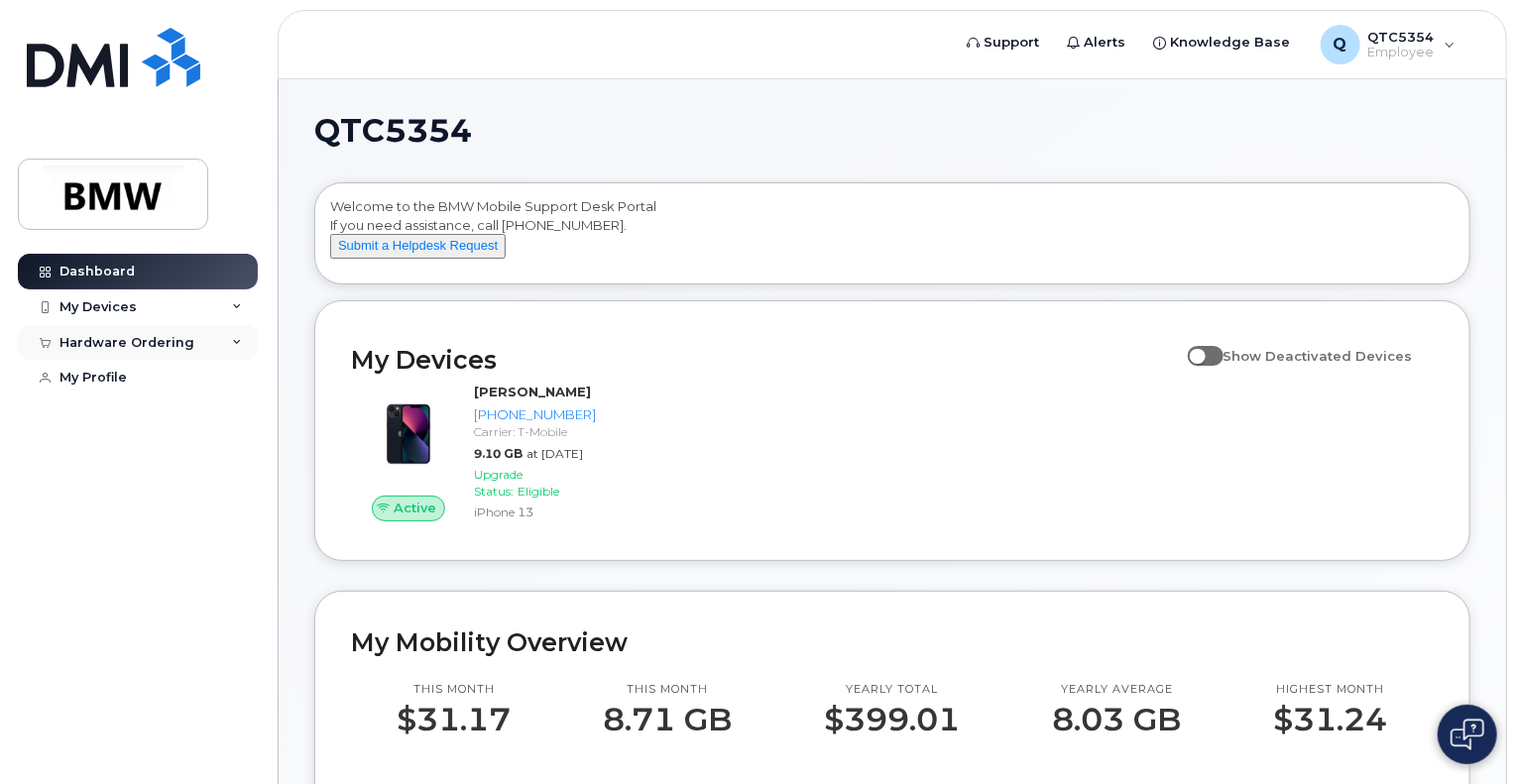 click on "Hardware Ordering" 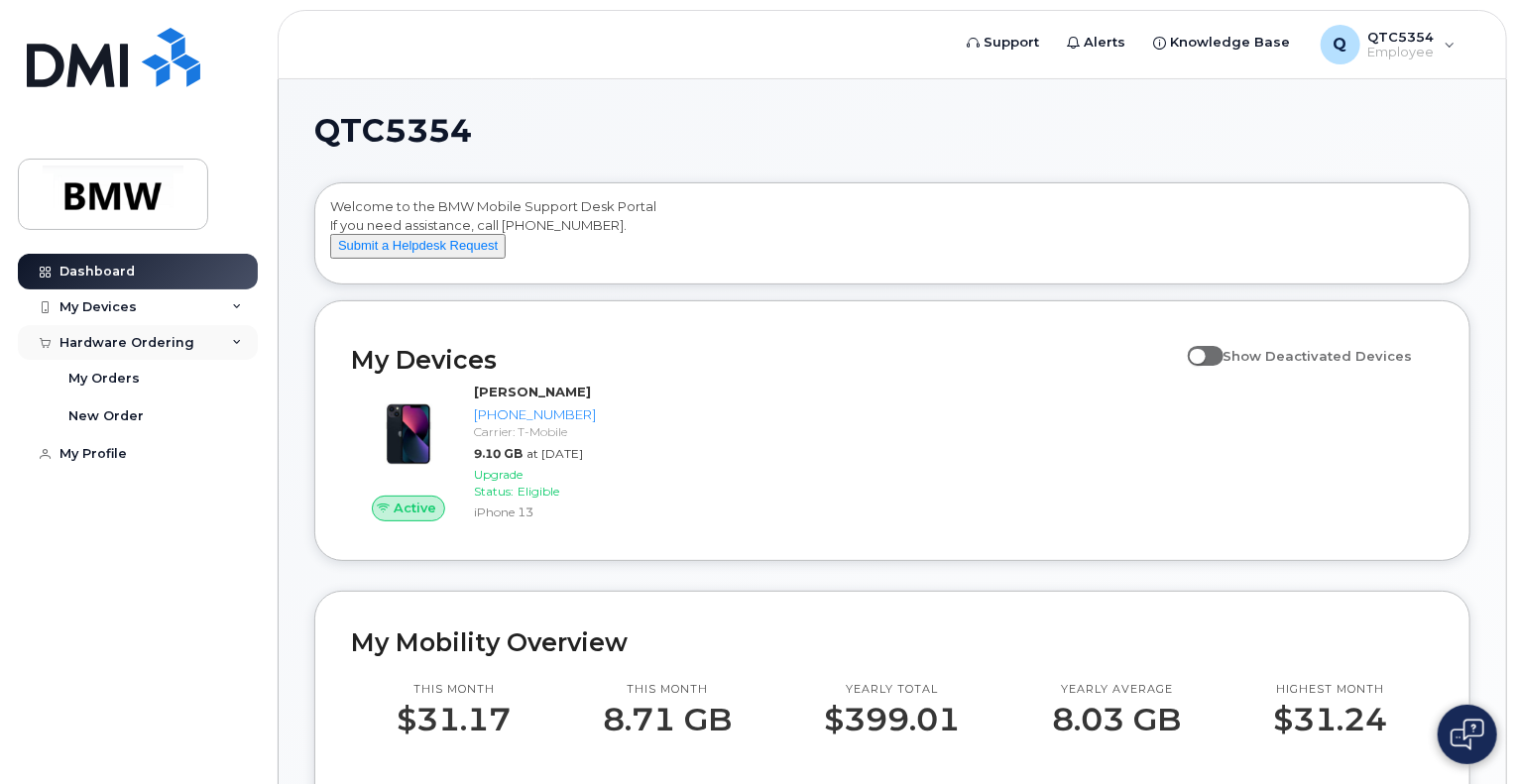 click on "Hardware Ordering" 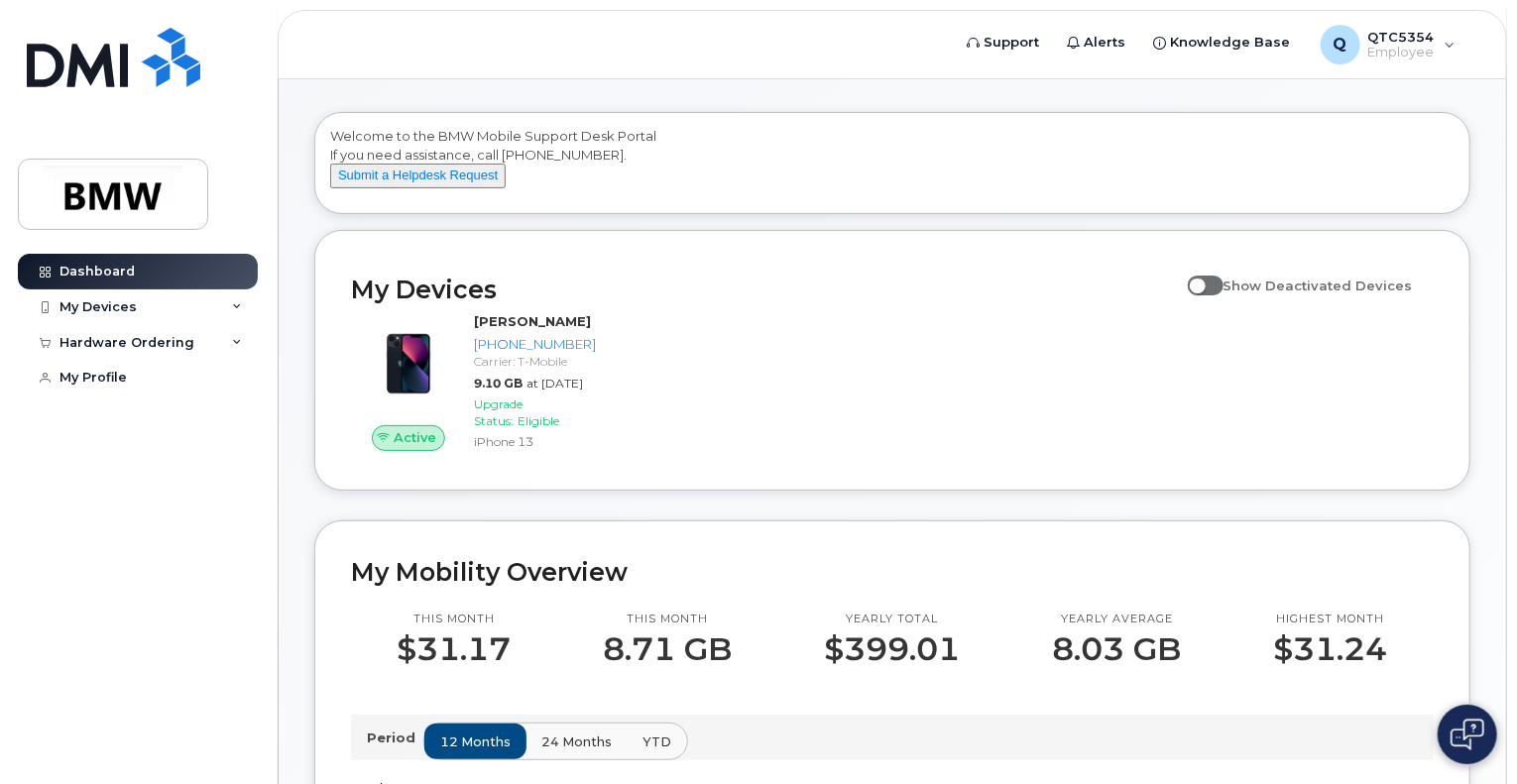 scroll, scrollTop: 99, scrollLeft: 0, axis: vertical 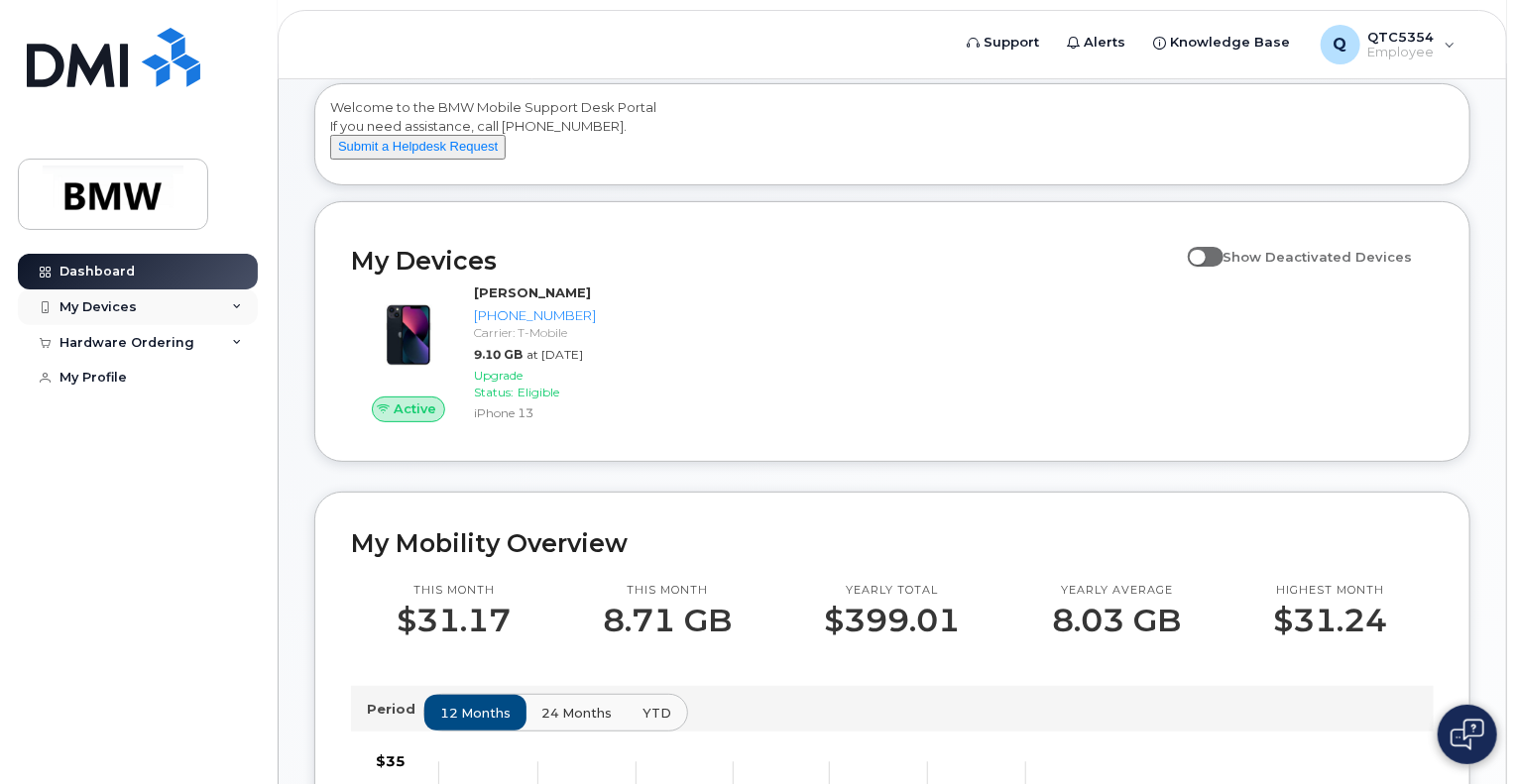 click on "My Devices" 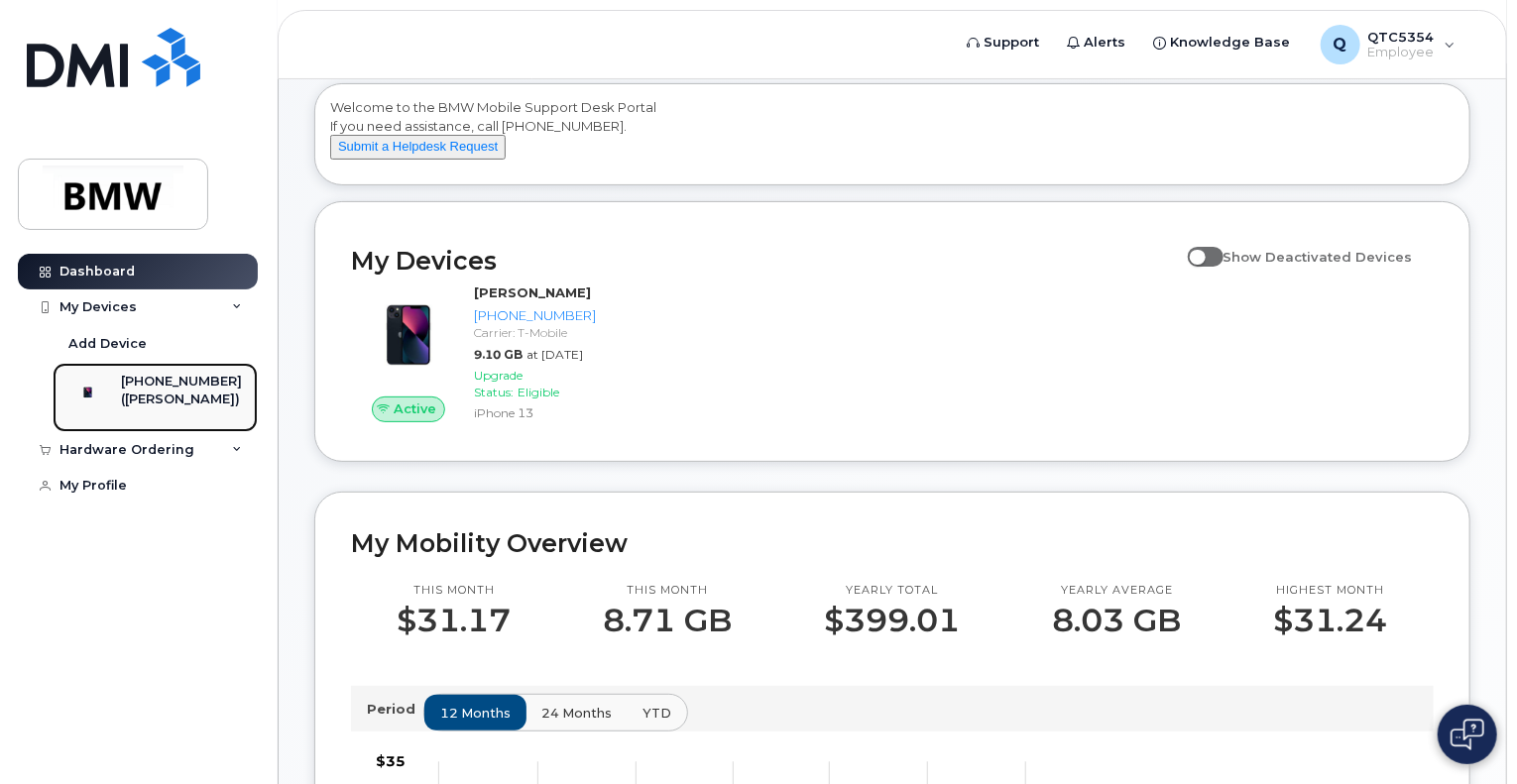 click on "864-678-0705 (Matthew McGee)" 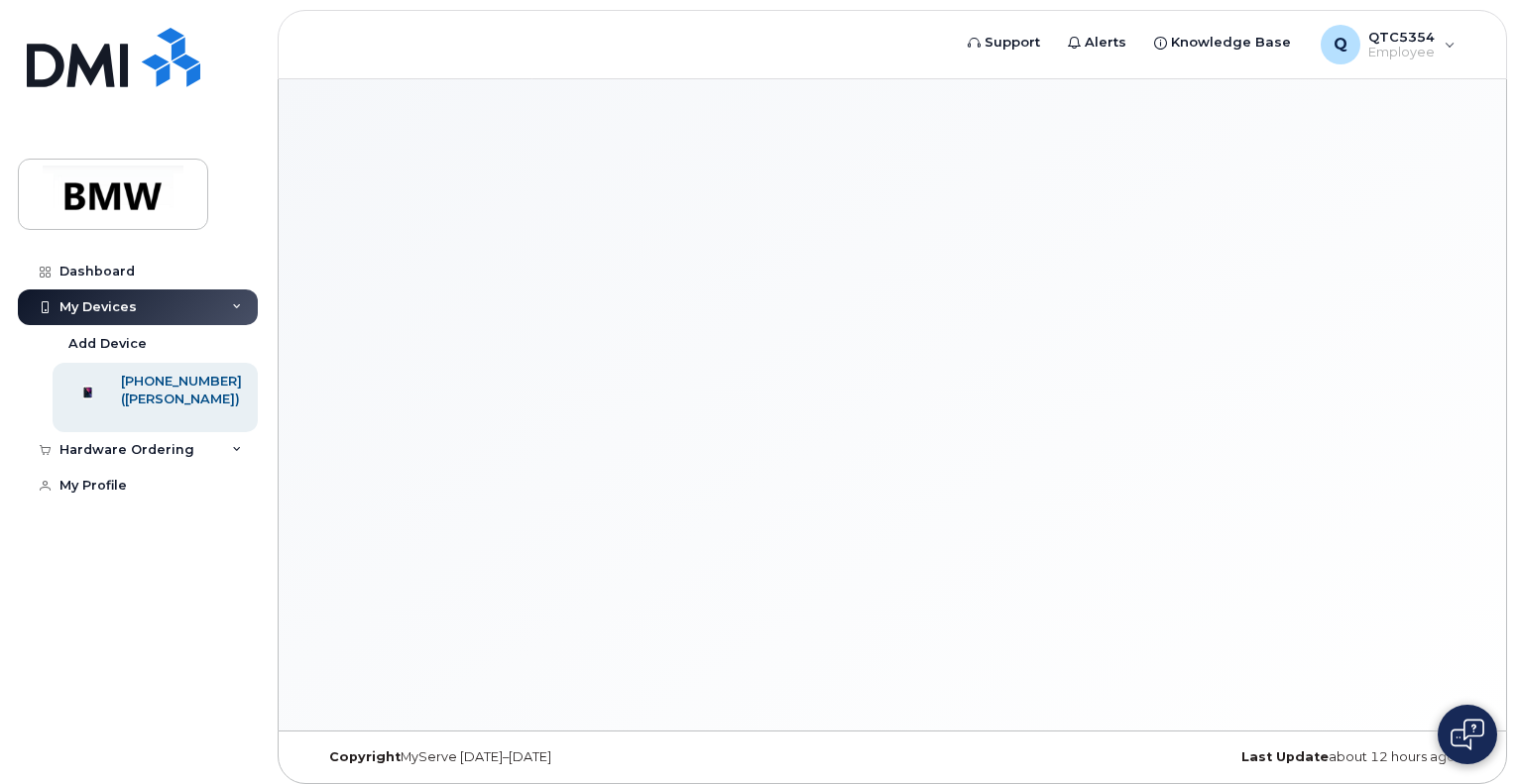 scroll, scrollTop: 0, scrollLeft: 0, axis: both 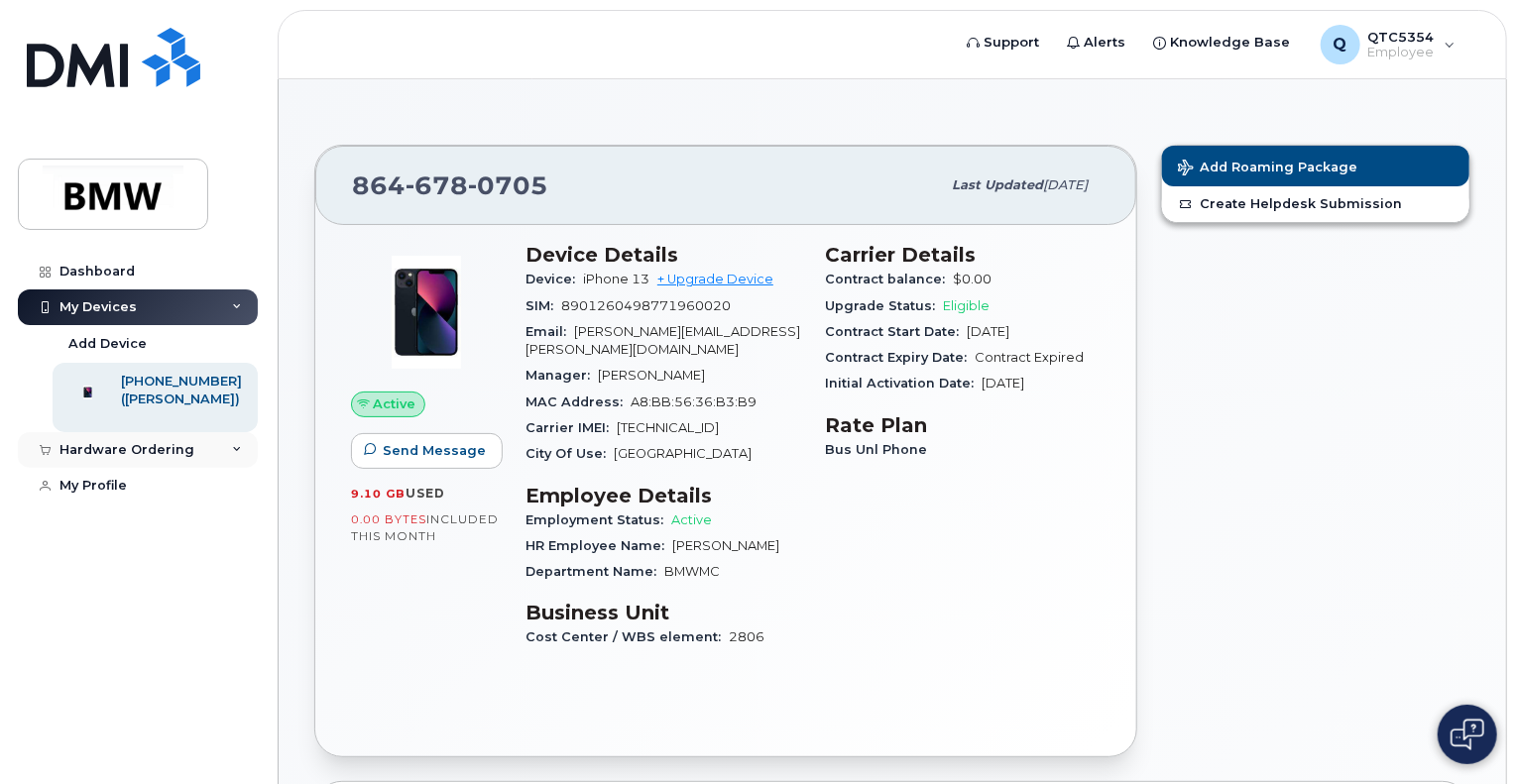 click on "Hardware Ordering" 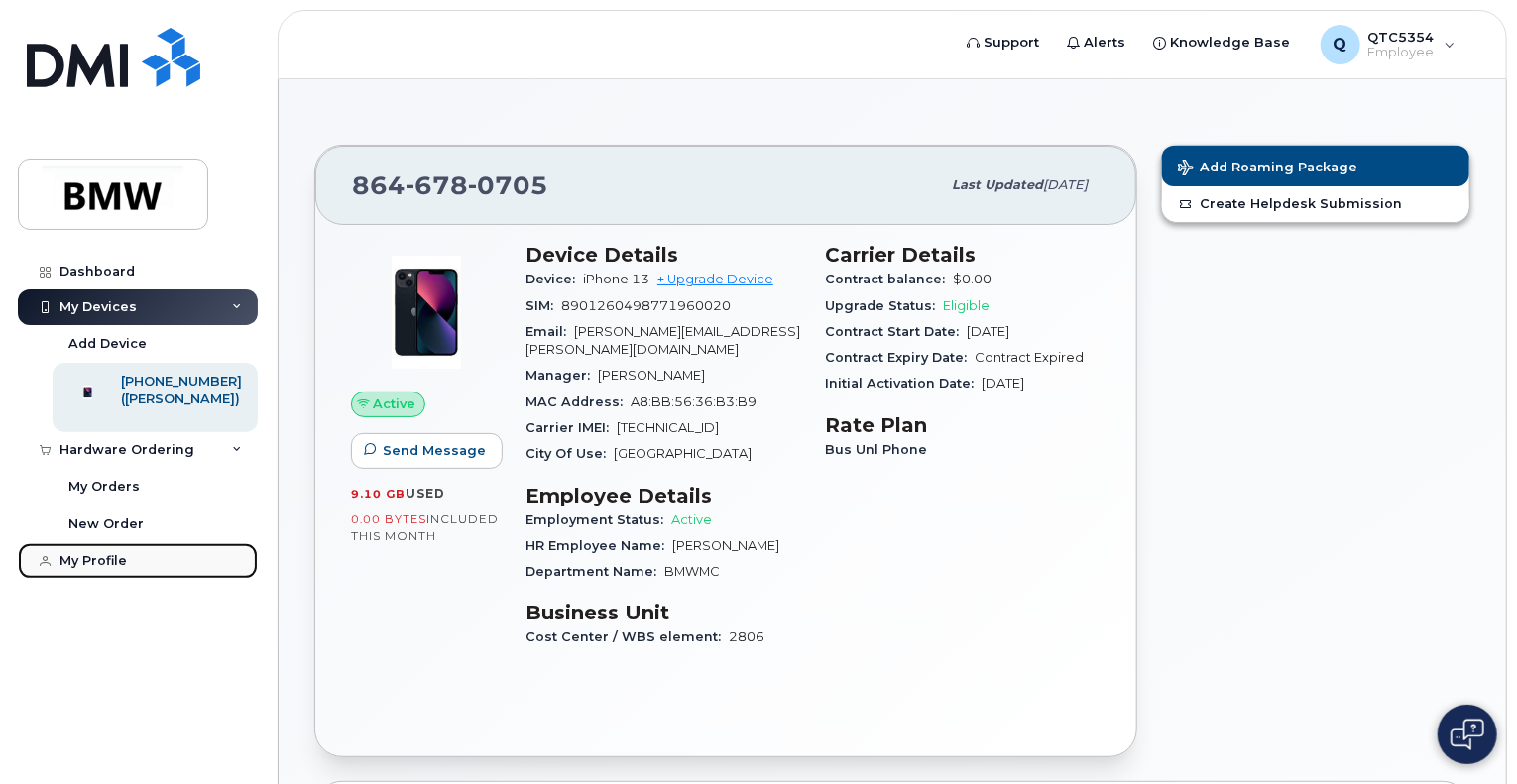 click on "My Profile" 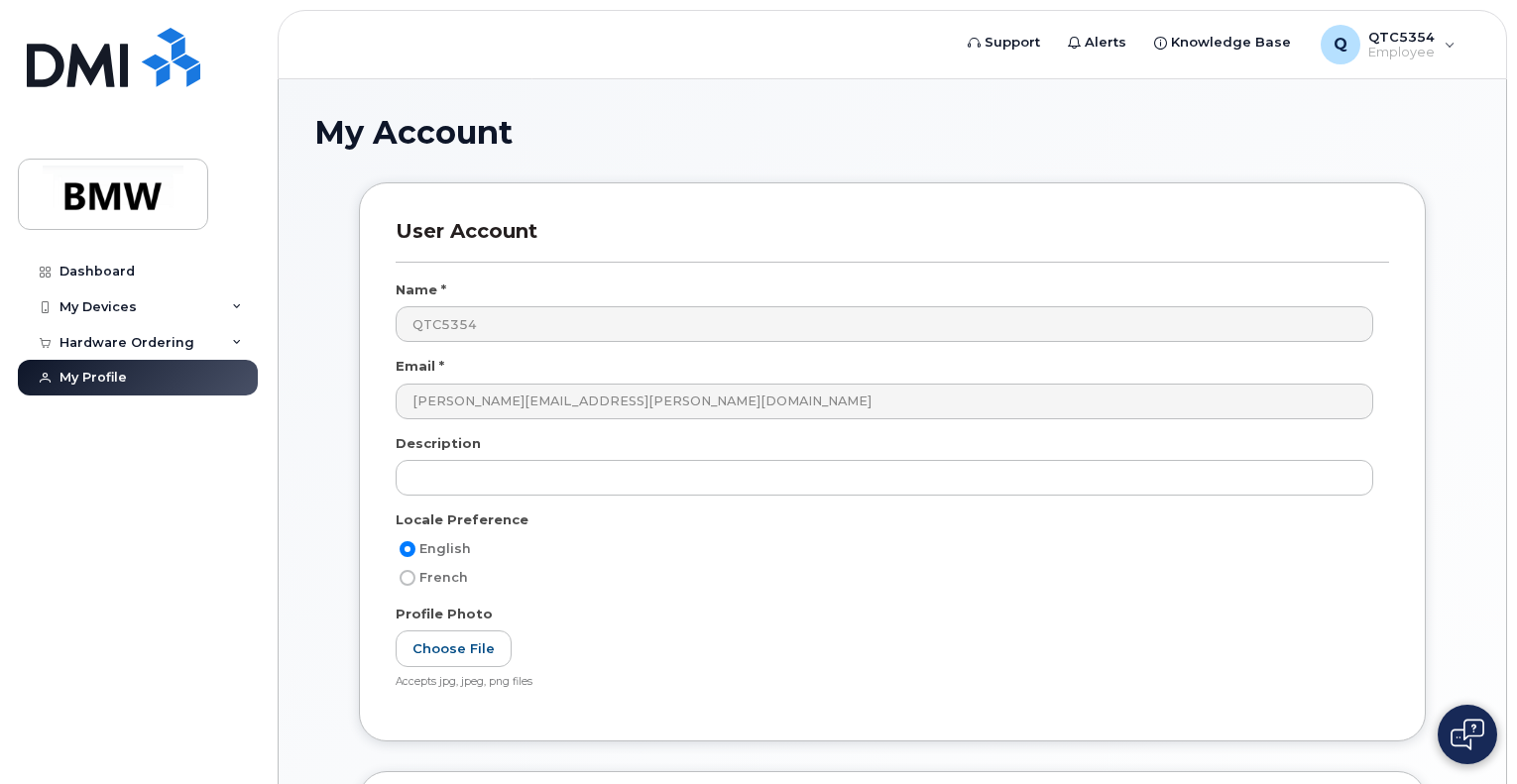 scroll, scrollTop: 0, scrollLeft: 0, axis: both 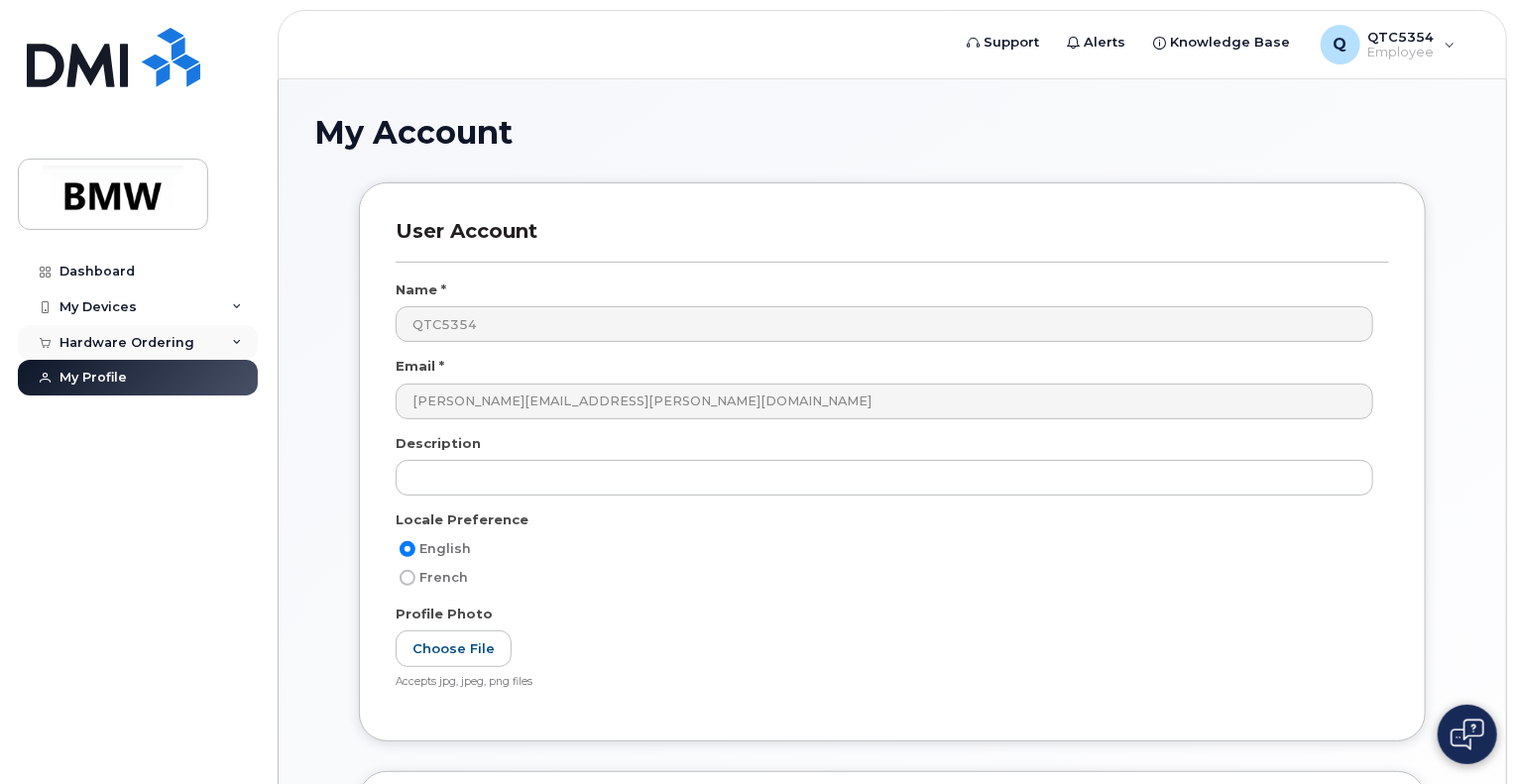 click on "Hardware Ordering" 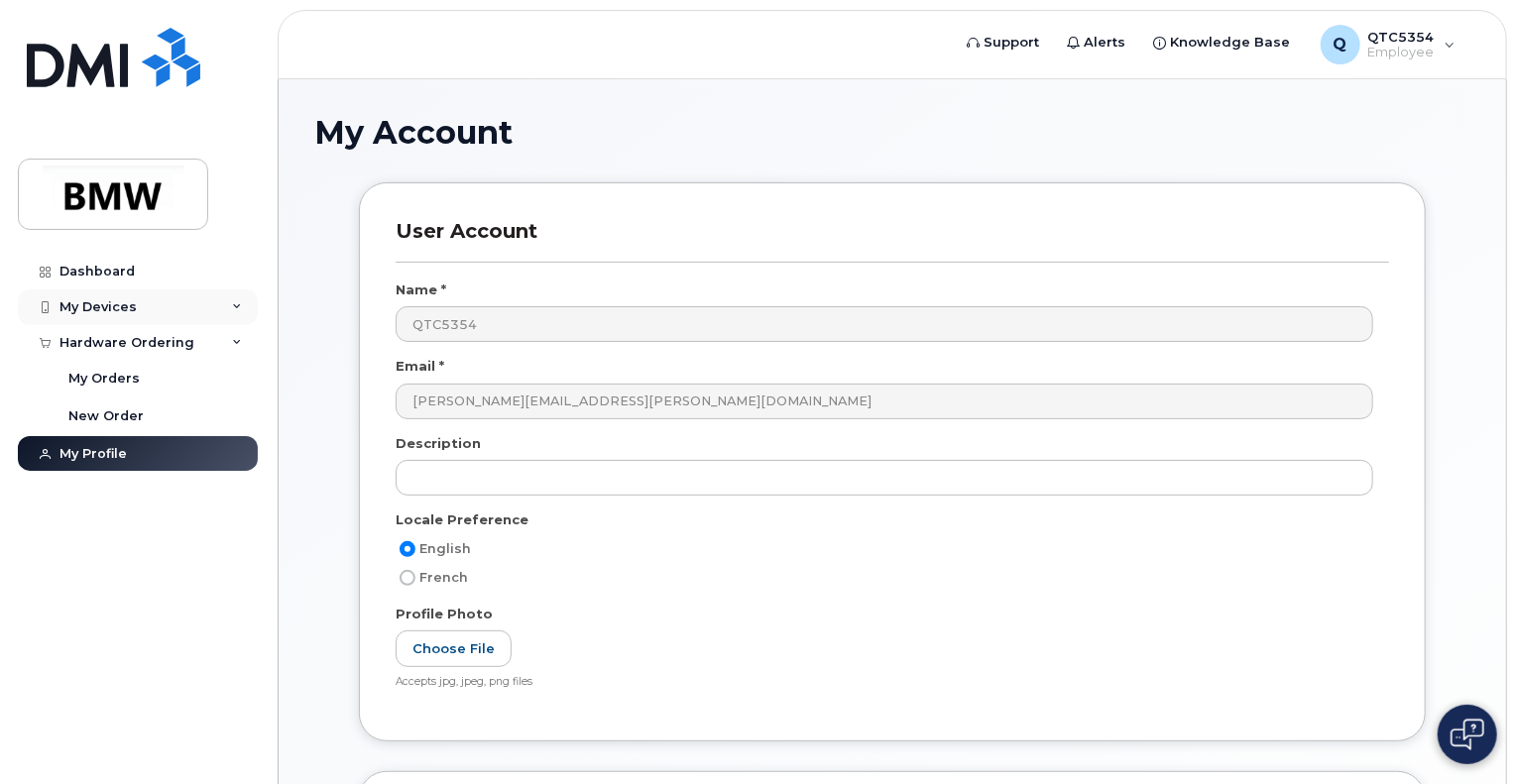 click on "My Devices" 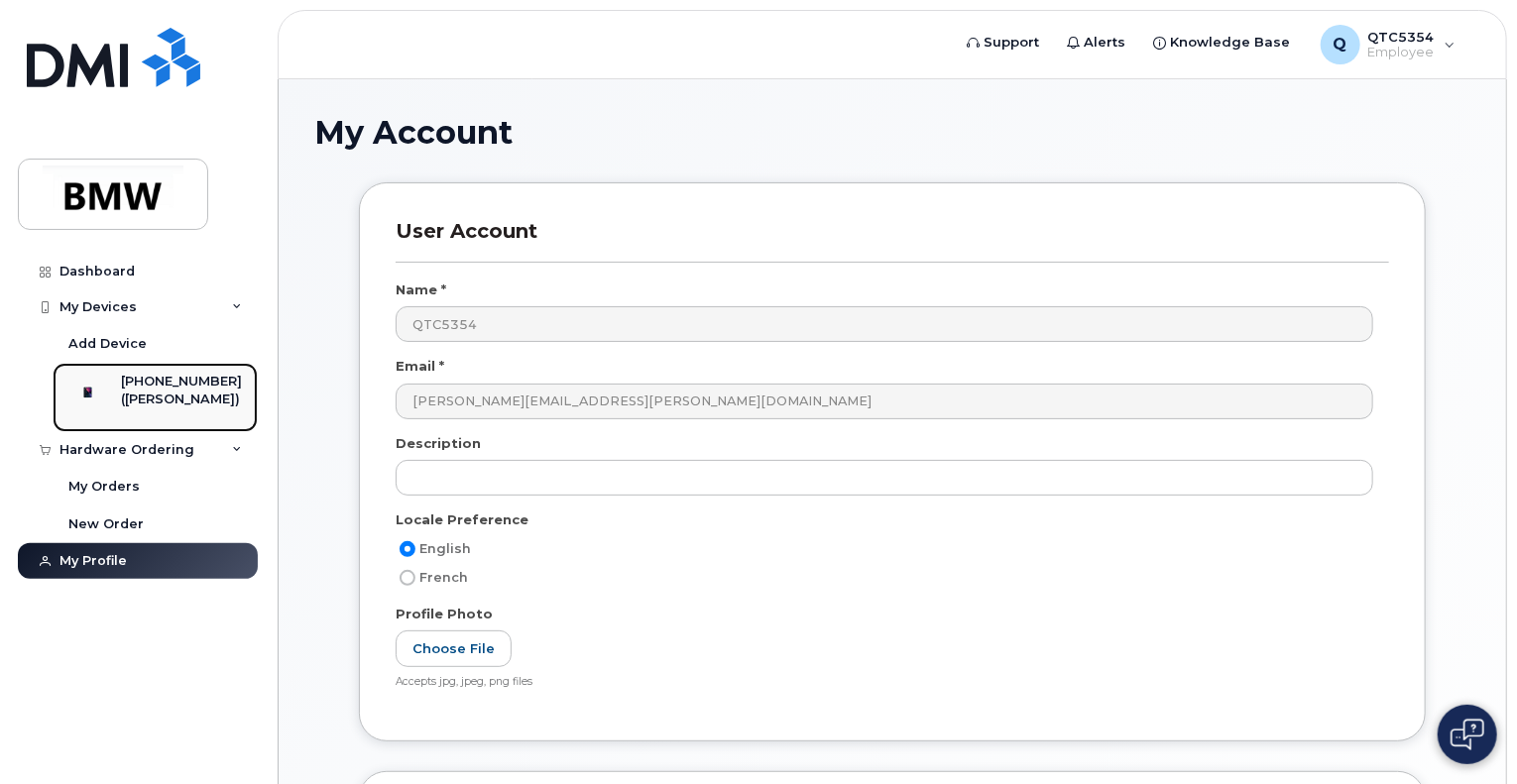 click on "([PERSON_NAME])" 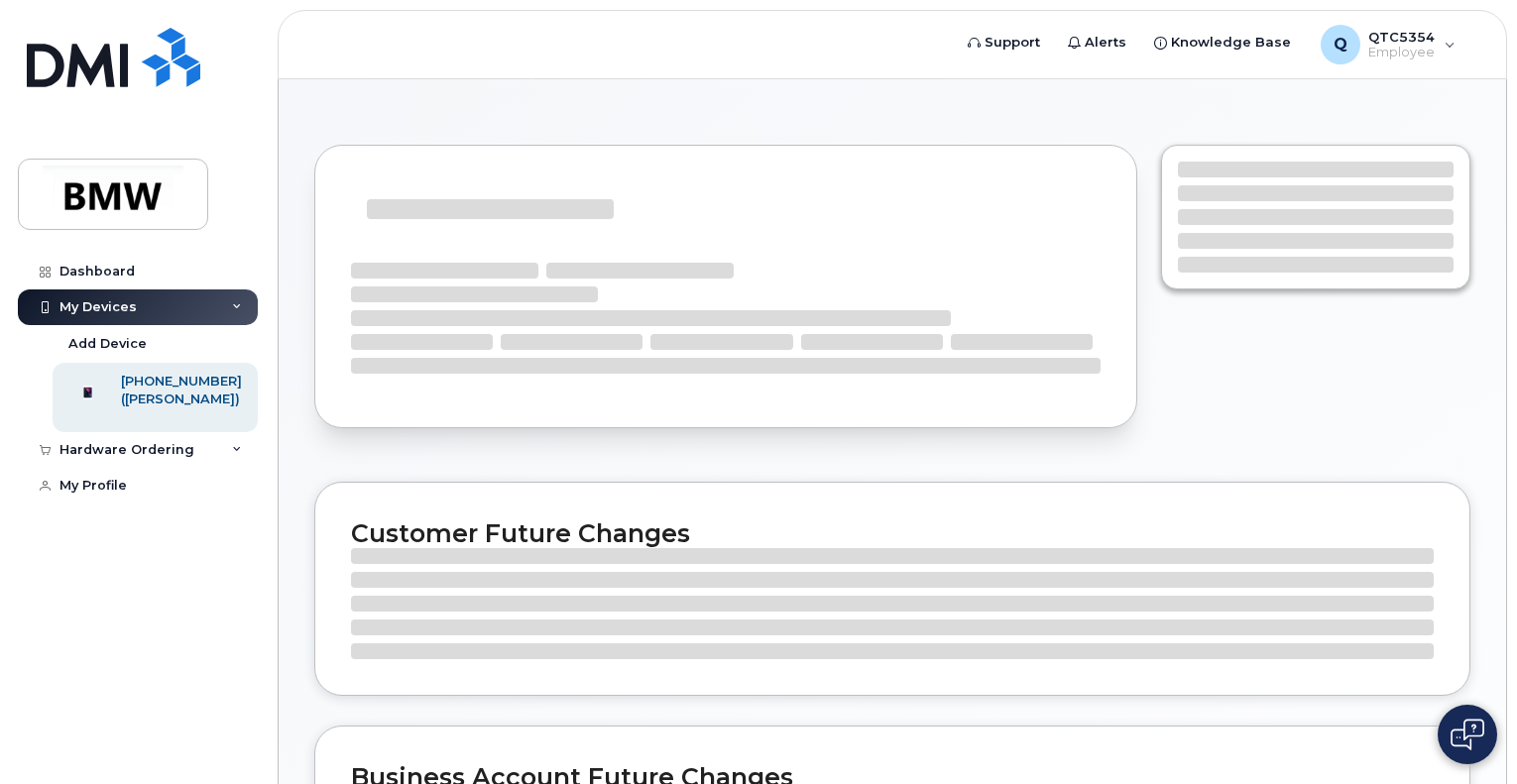 scroll, scrollTop: 0, scrollLeft: 0, axis: both 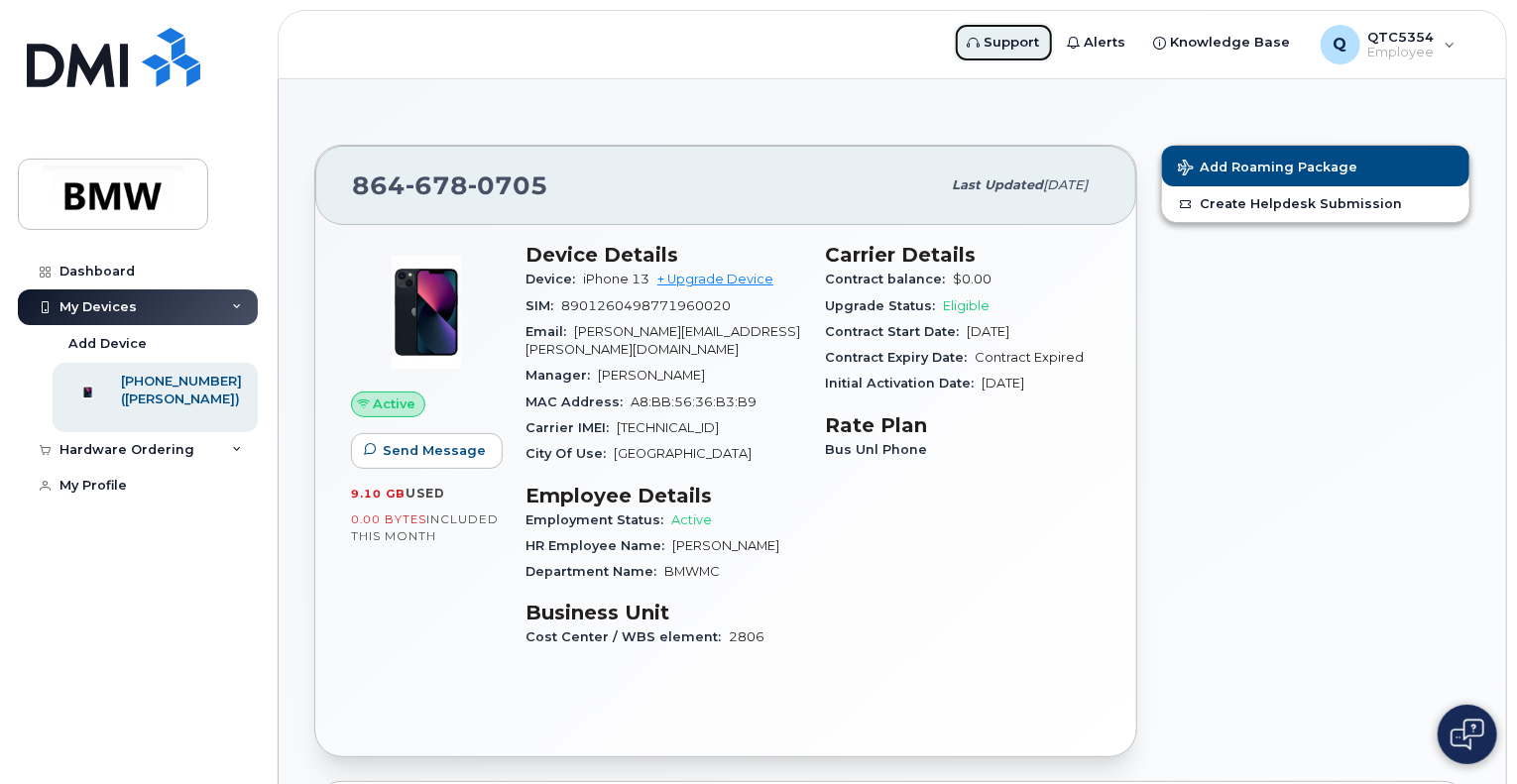 click on "Support" 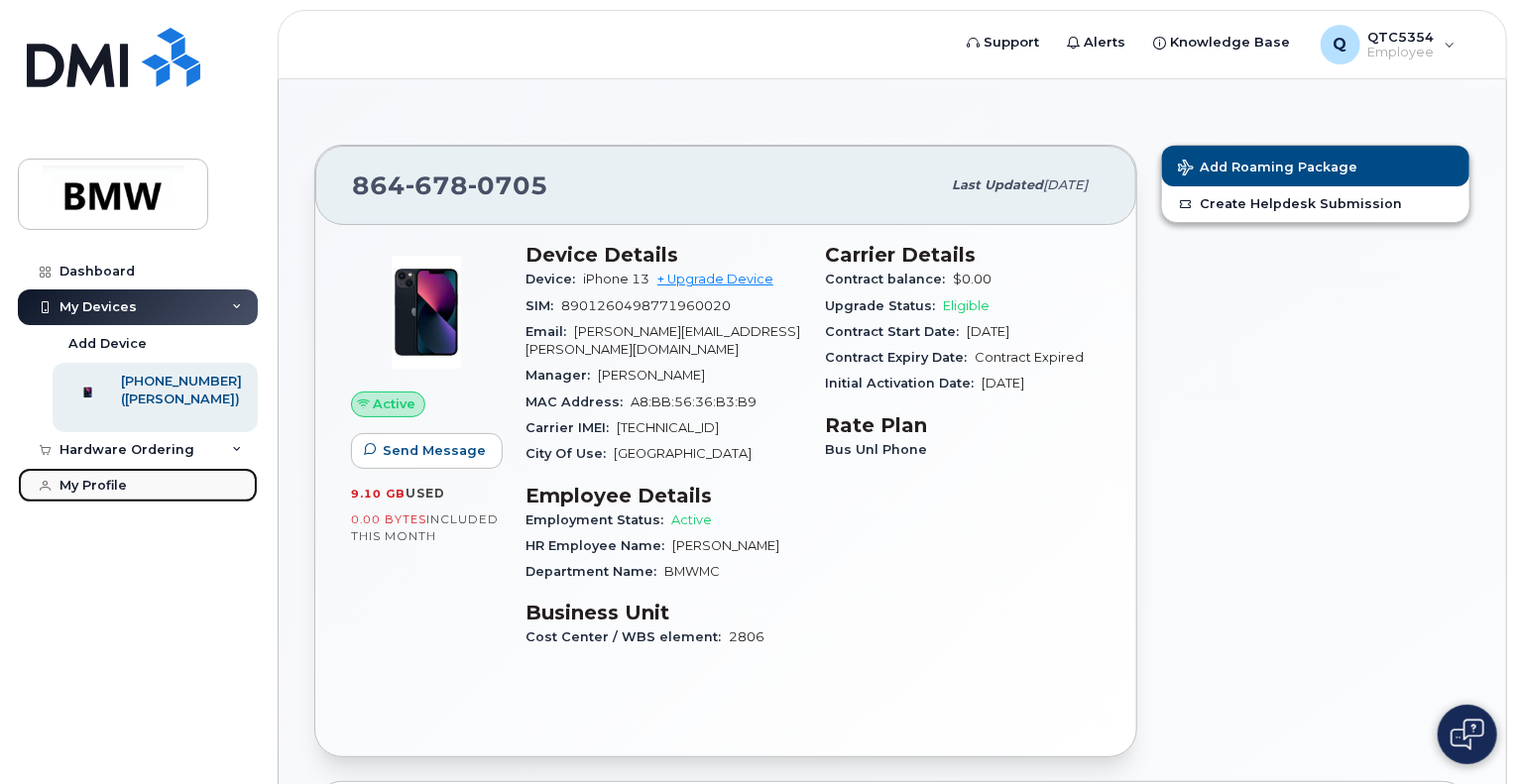 click on "My Profile" 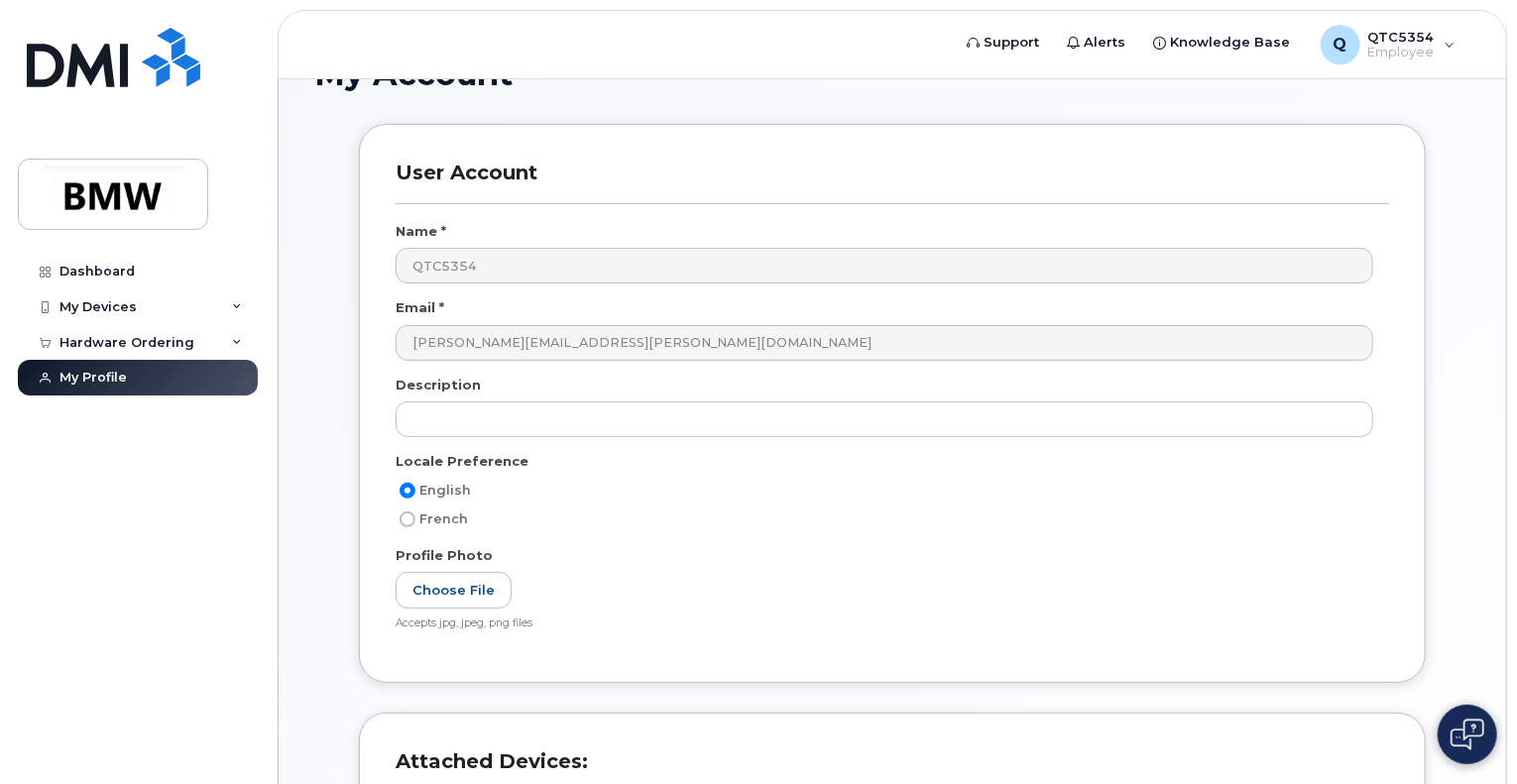 scroll, scrollTop: 0, scrollLeft: 0, axis: both 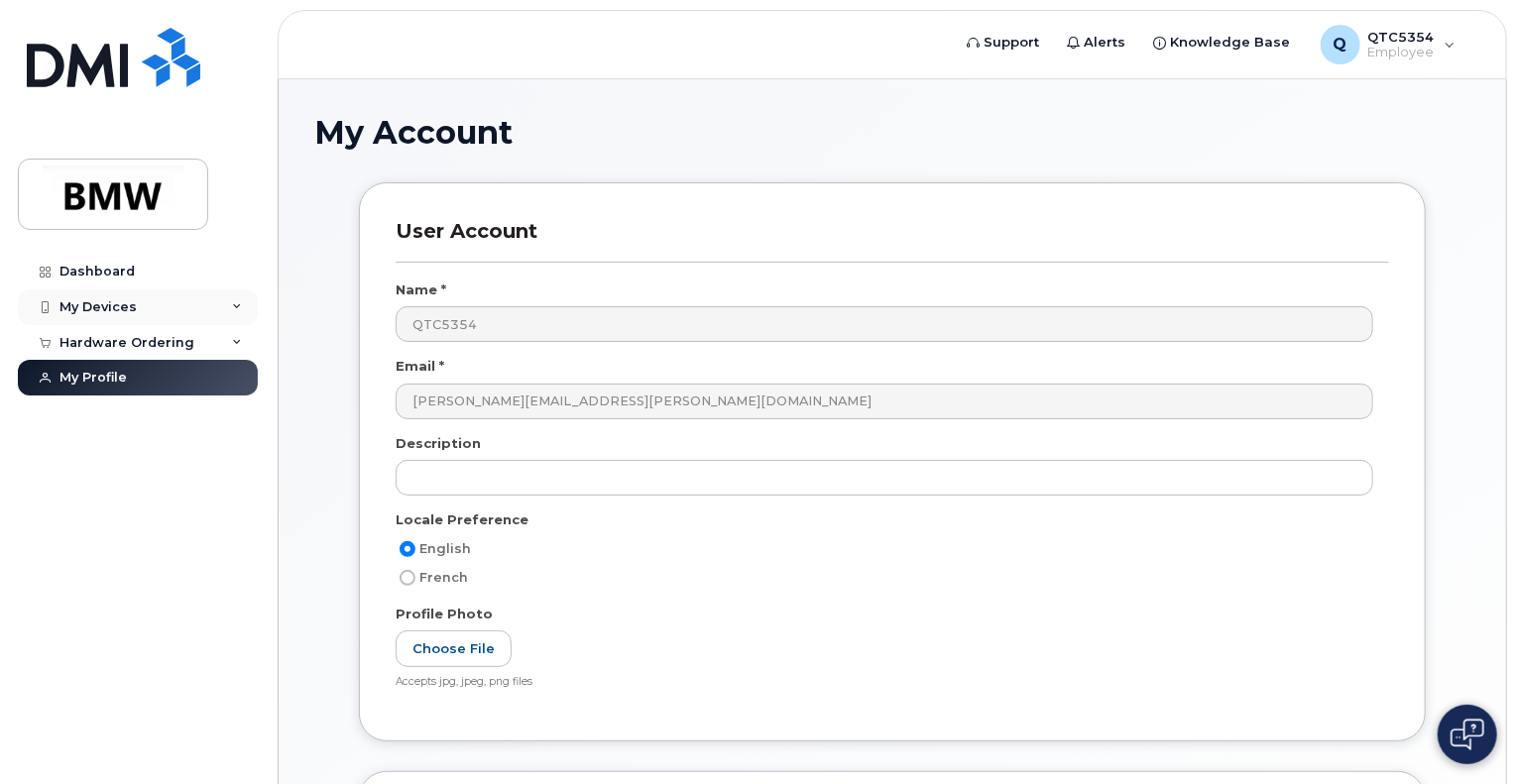 click on "My Devices" 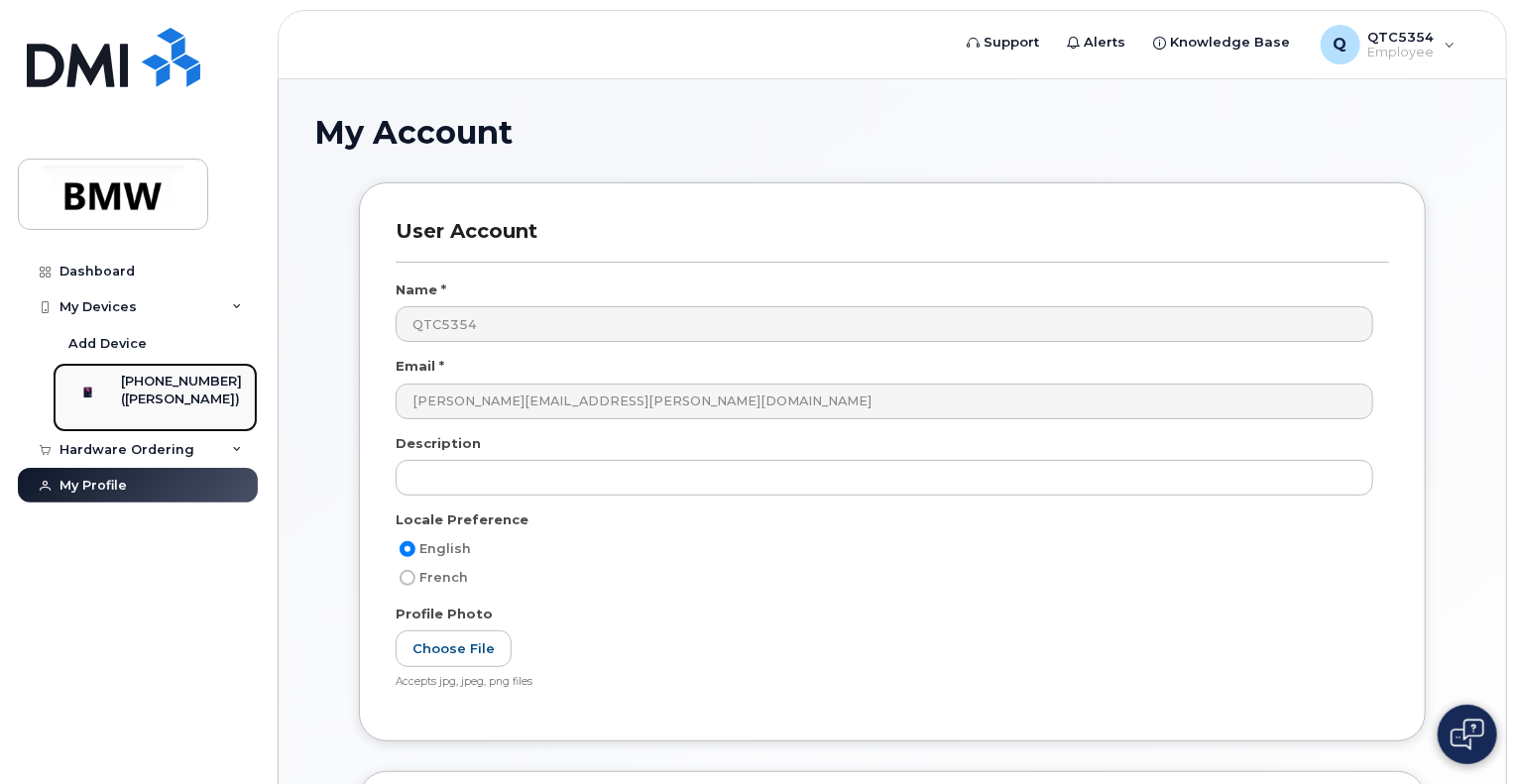 click on "([PERSON_NAME])" 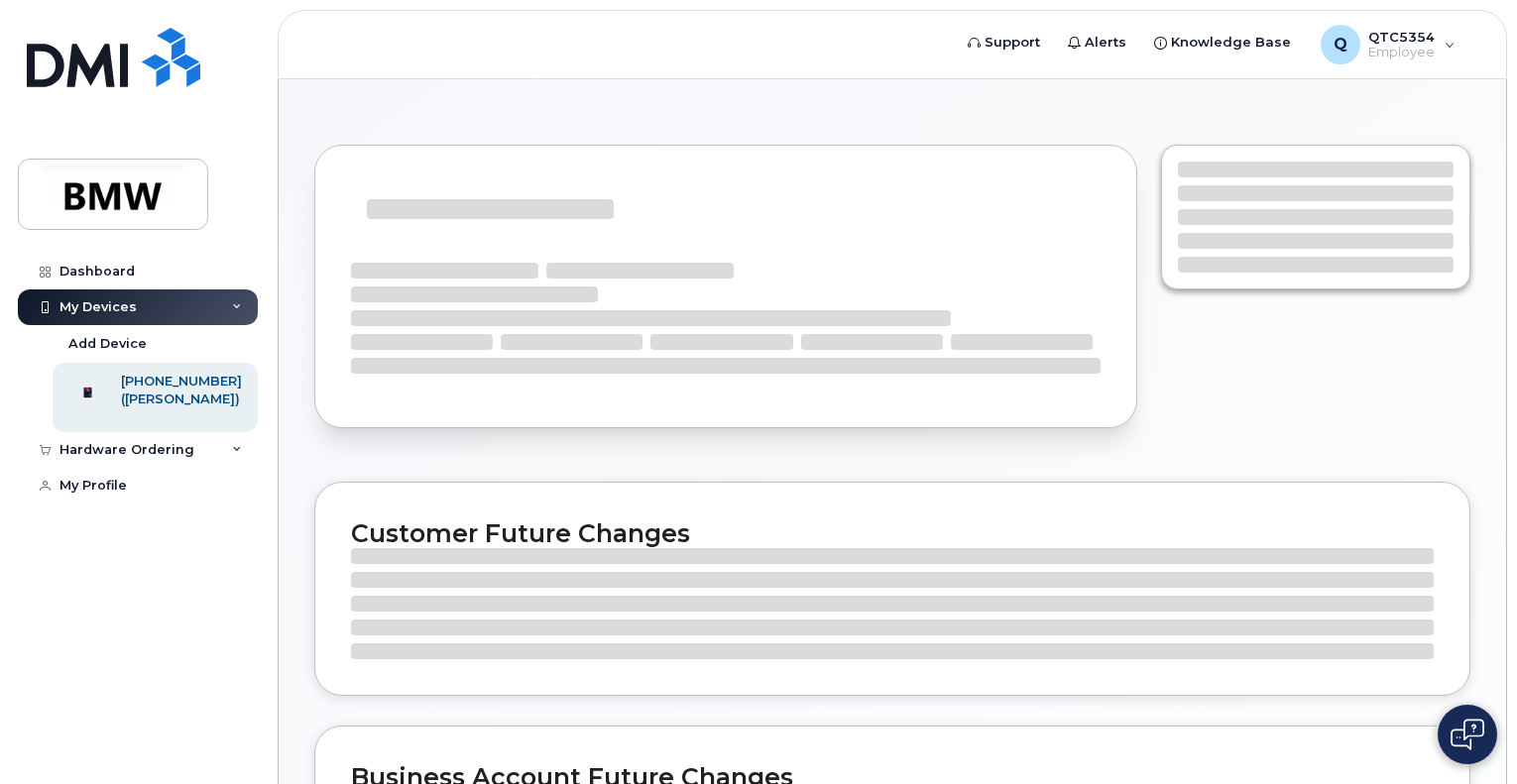 scroll, scrollTop: 0, scrollLeft: 0, axis: both 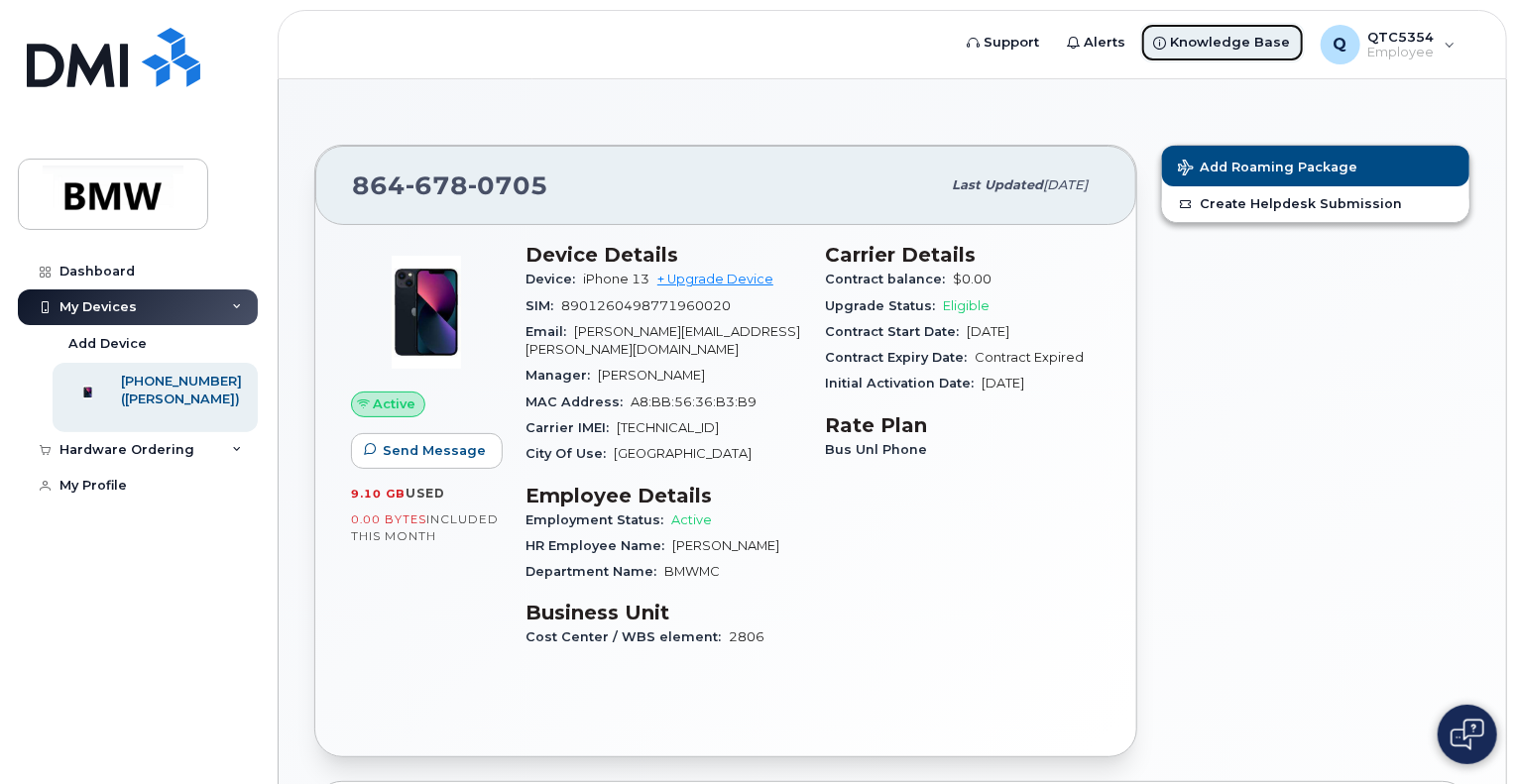 click 